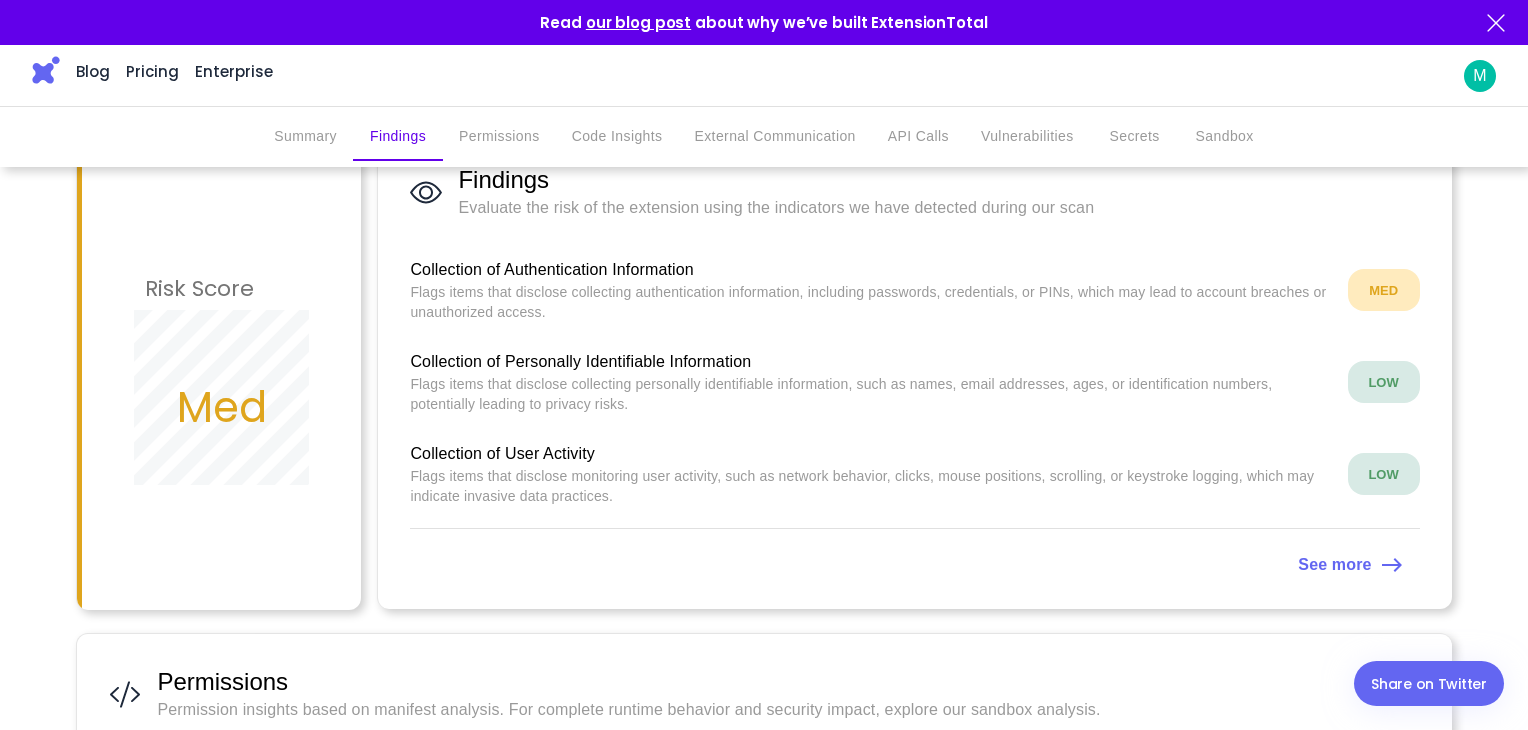 scroll, scrollTop: 0, scrollLeft: 0, axis: both 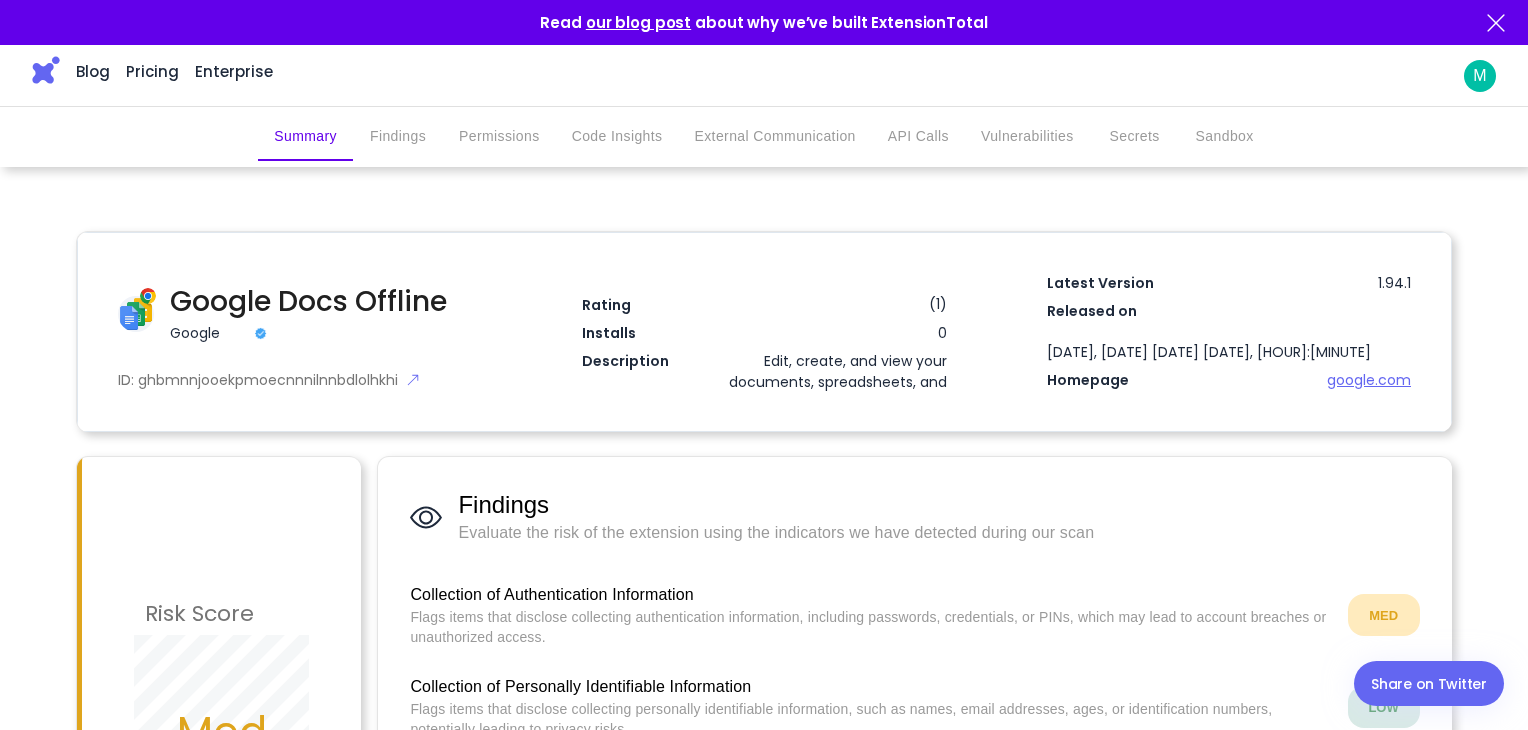 drag, startPoint x: 691, startPoint y: 318, endPoint x: 771, endPoint y: 337, distance: 82.2253 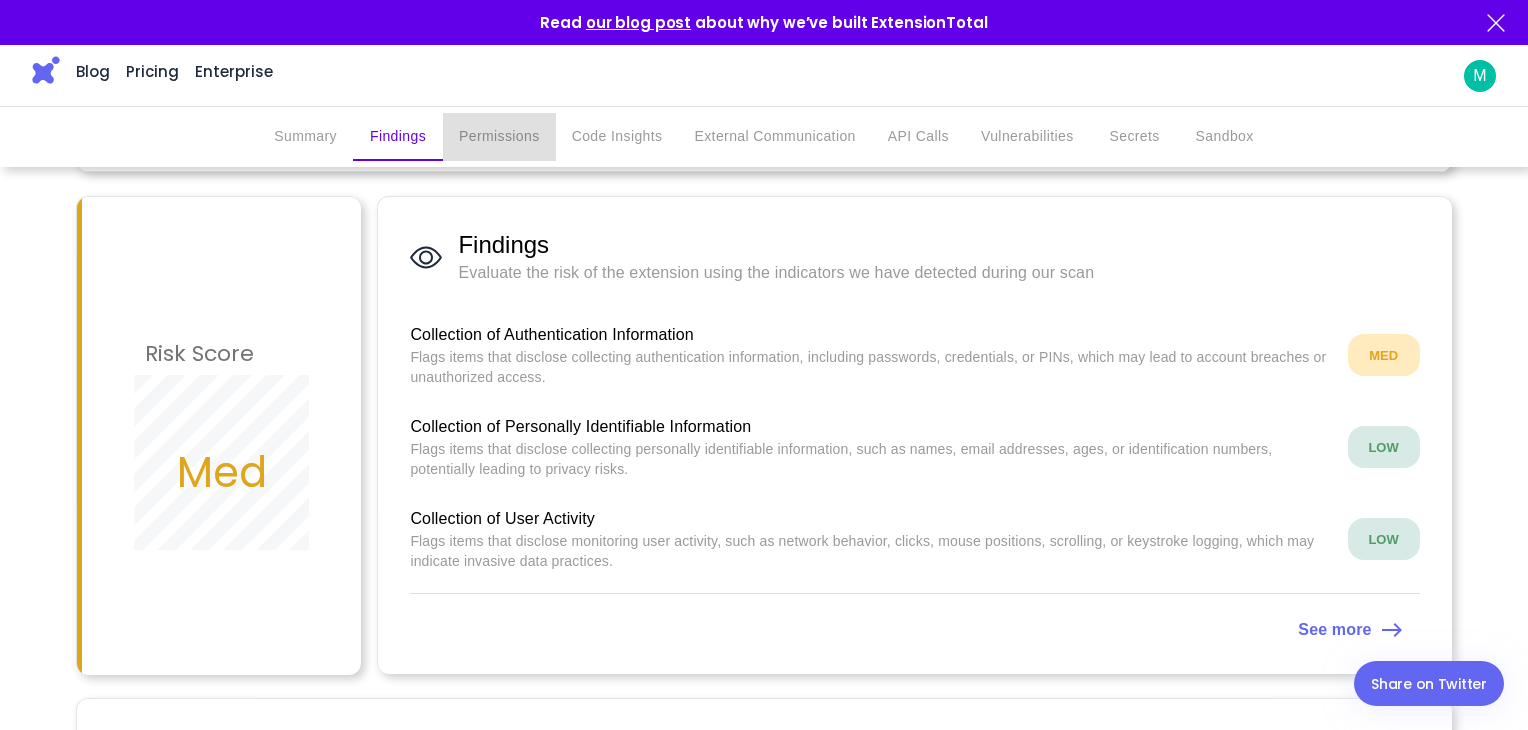click on "Permissions" at bounding box center [499, 137] 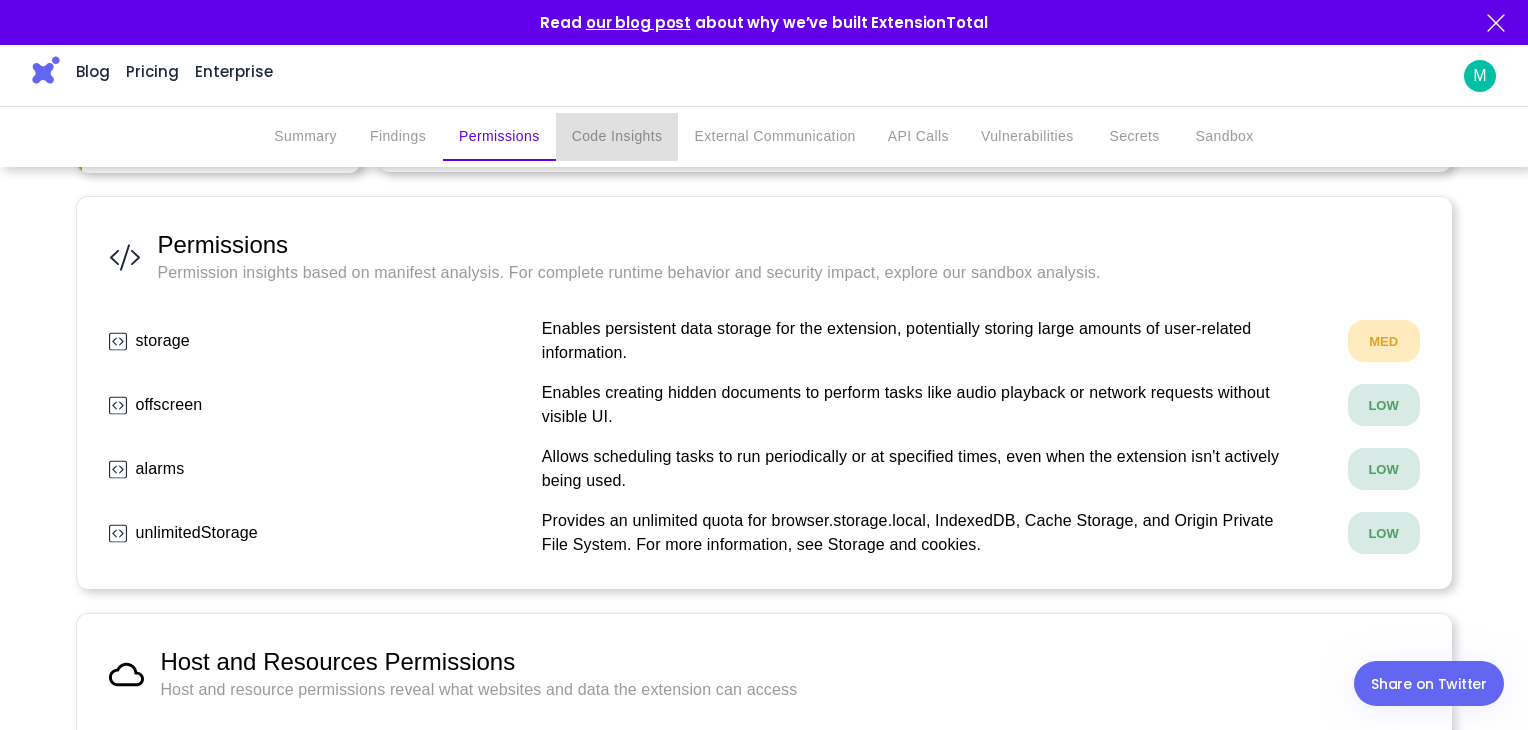 click on "Code Insights" at bounding box center (617, 137) 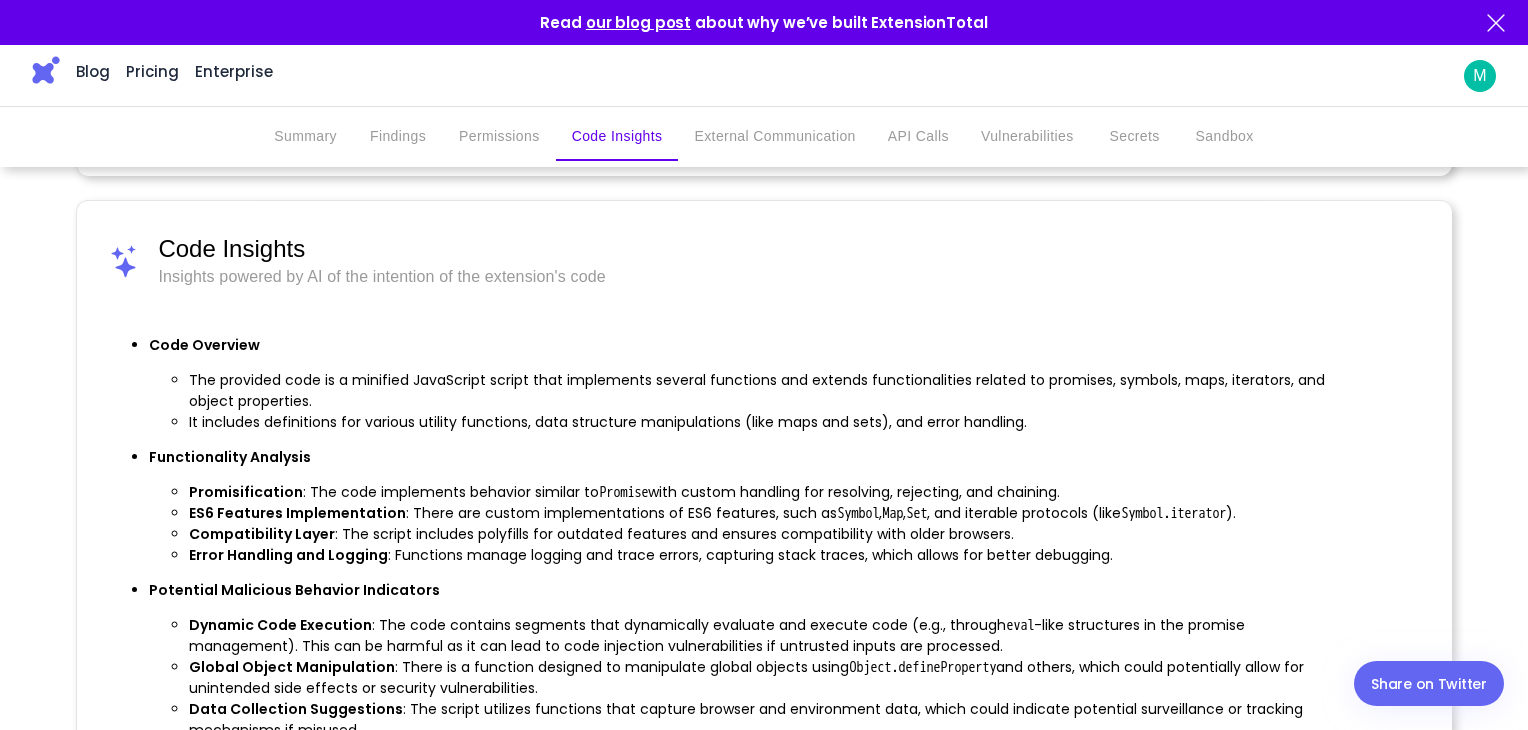 scroll, scrollTop: 1456, scrollLeft: 0, axis: vertical 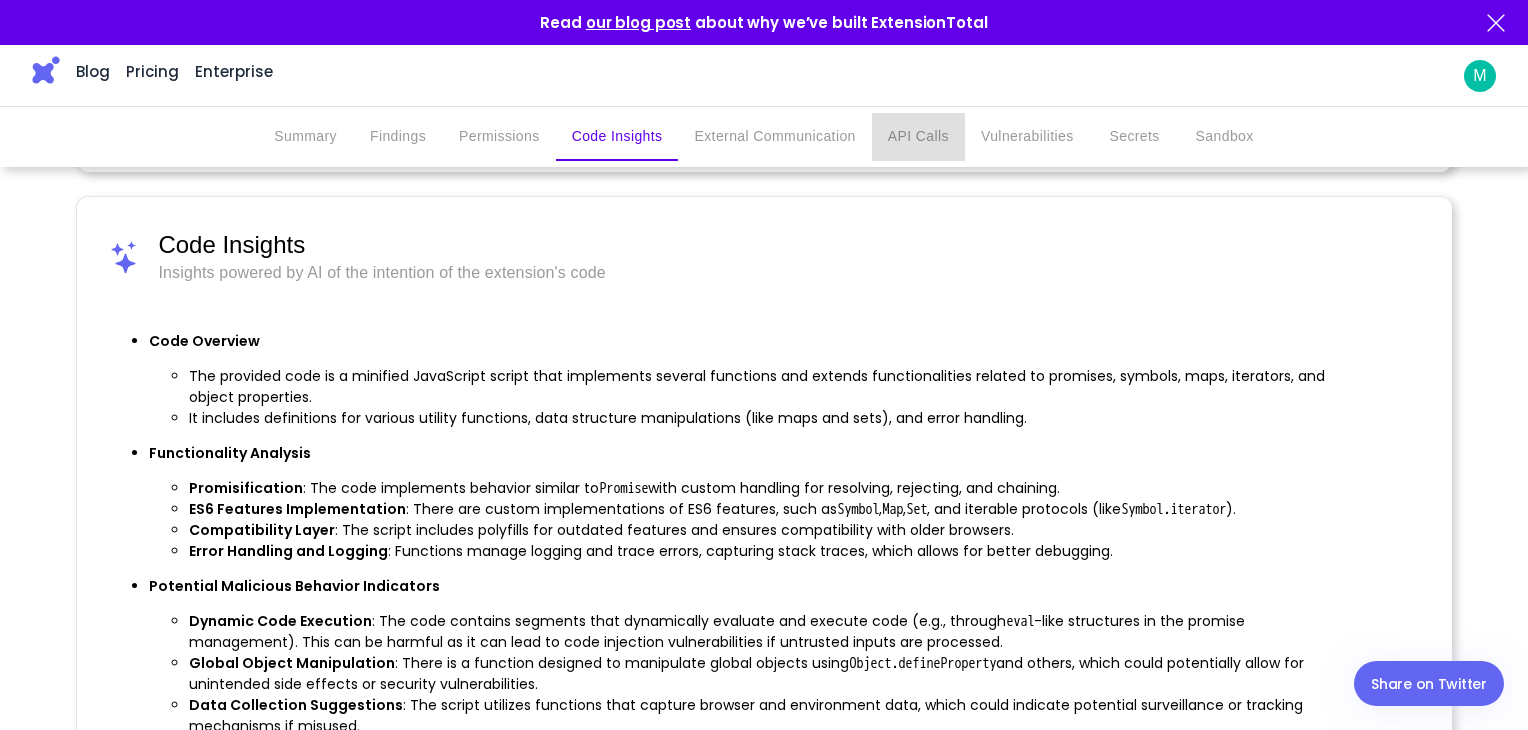 click on "API Calls" at bounding box center [918, 137] 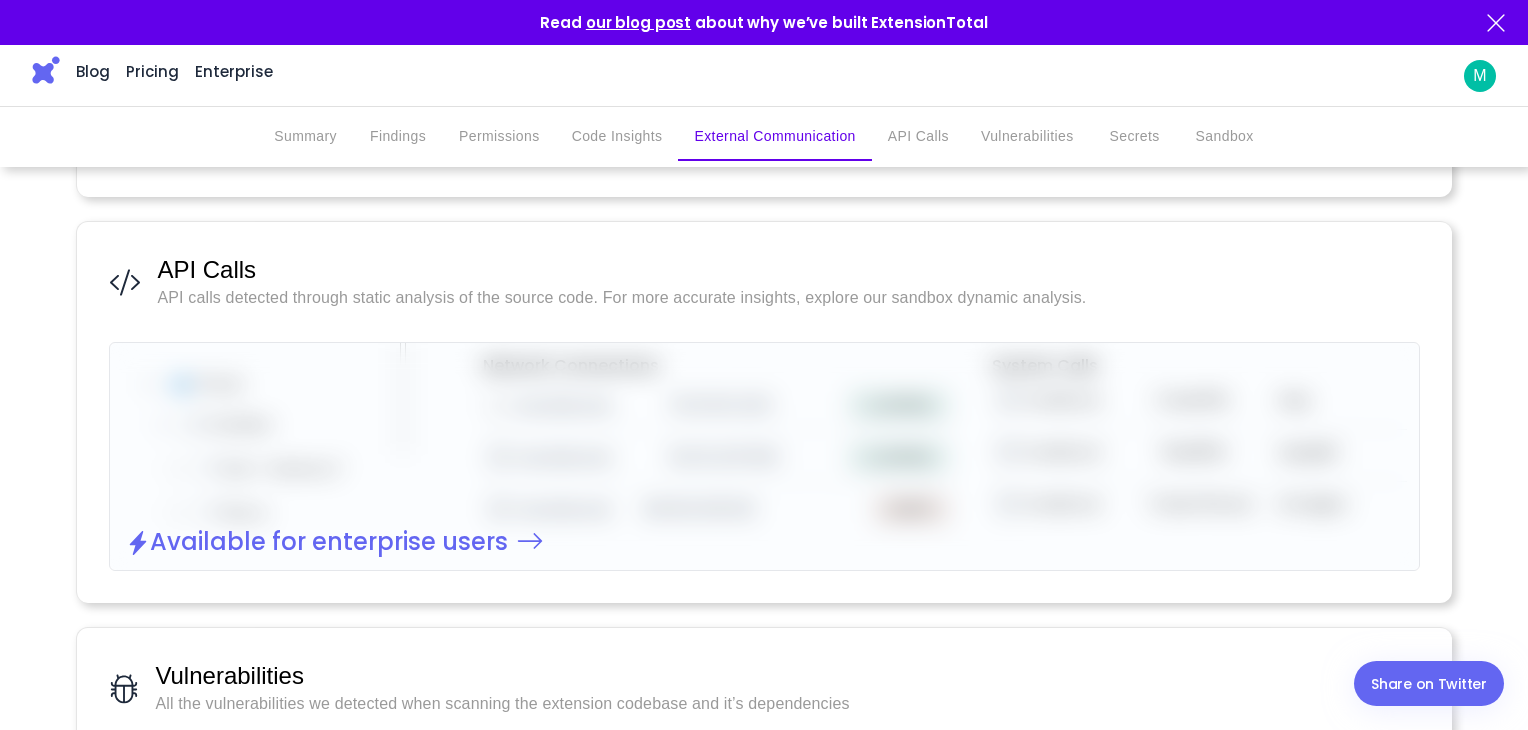 click on "Sandbox" at bounding box center [1225, 137] 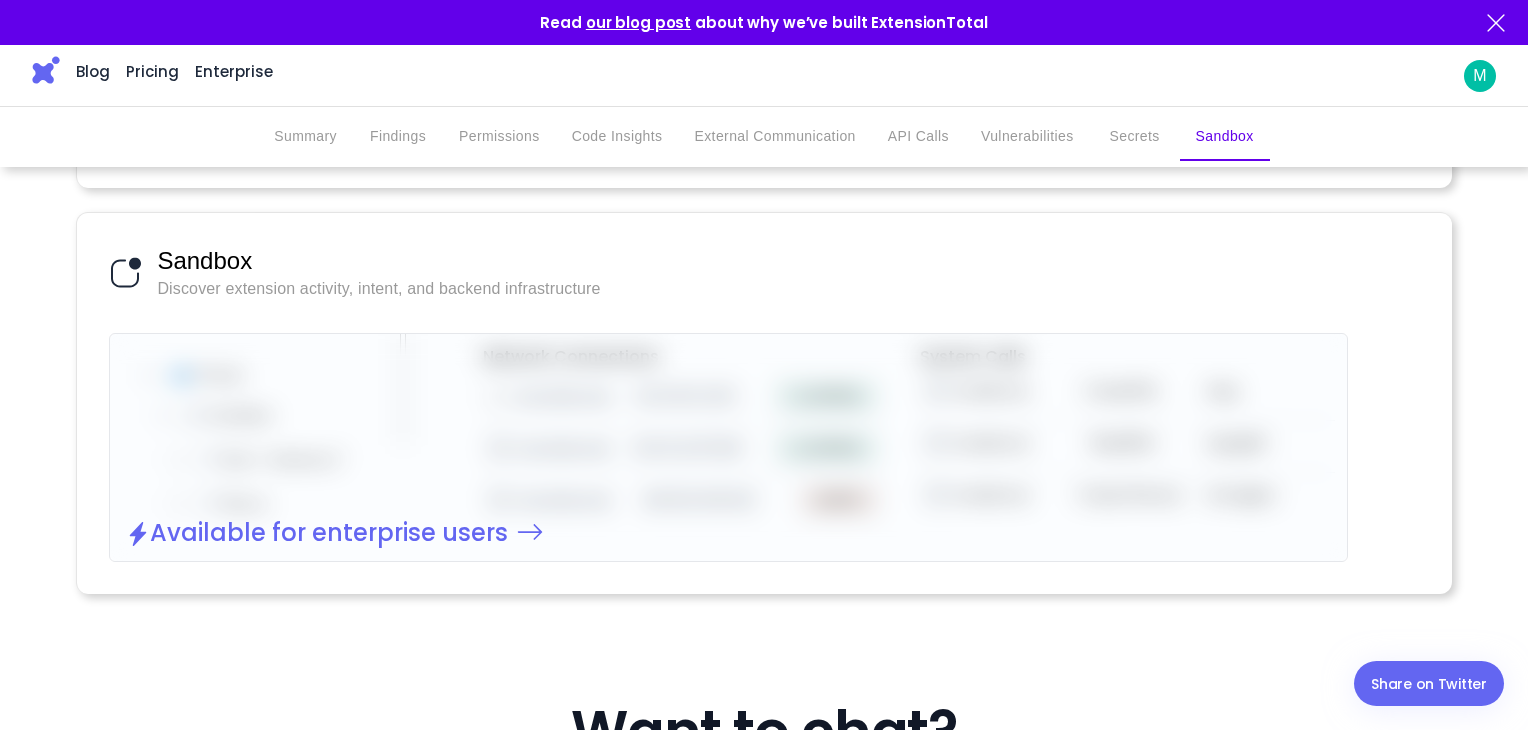 scroll, scrollTop: 3732, scrollLeft: 0, axis: vertical 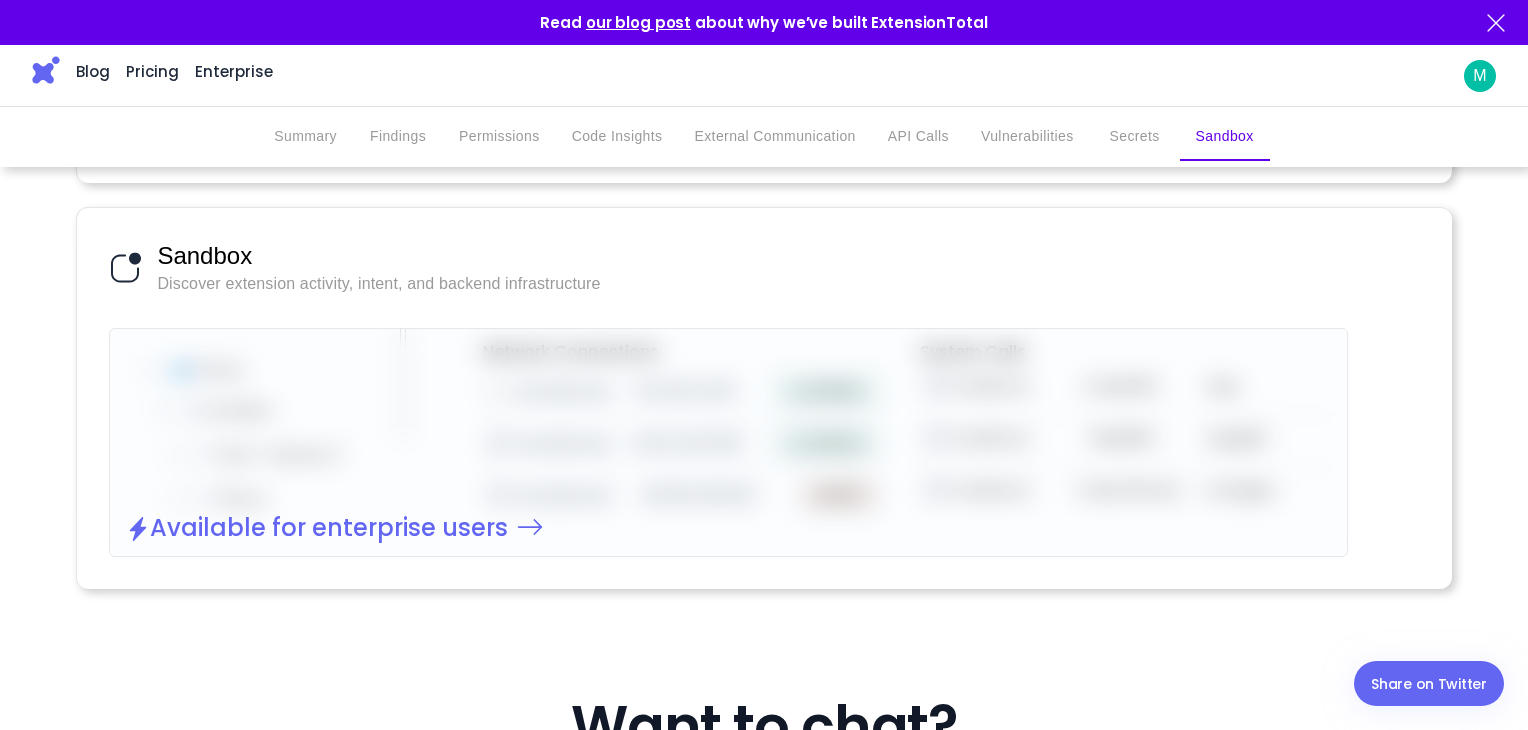 click on "Summary" at bounding box center (305, 137) 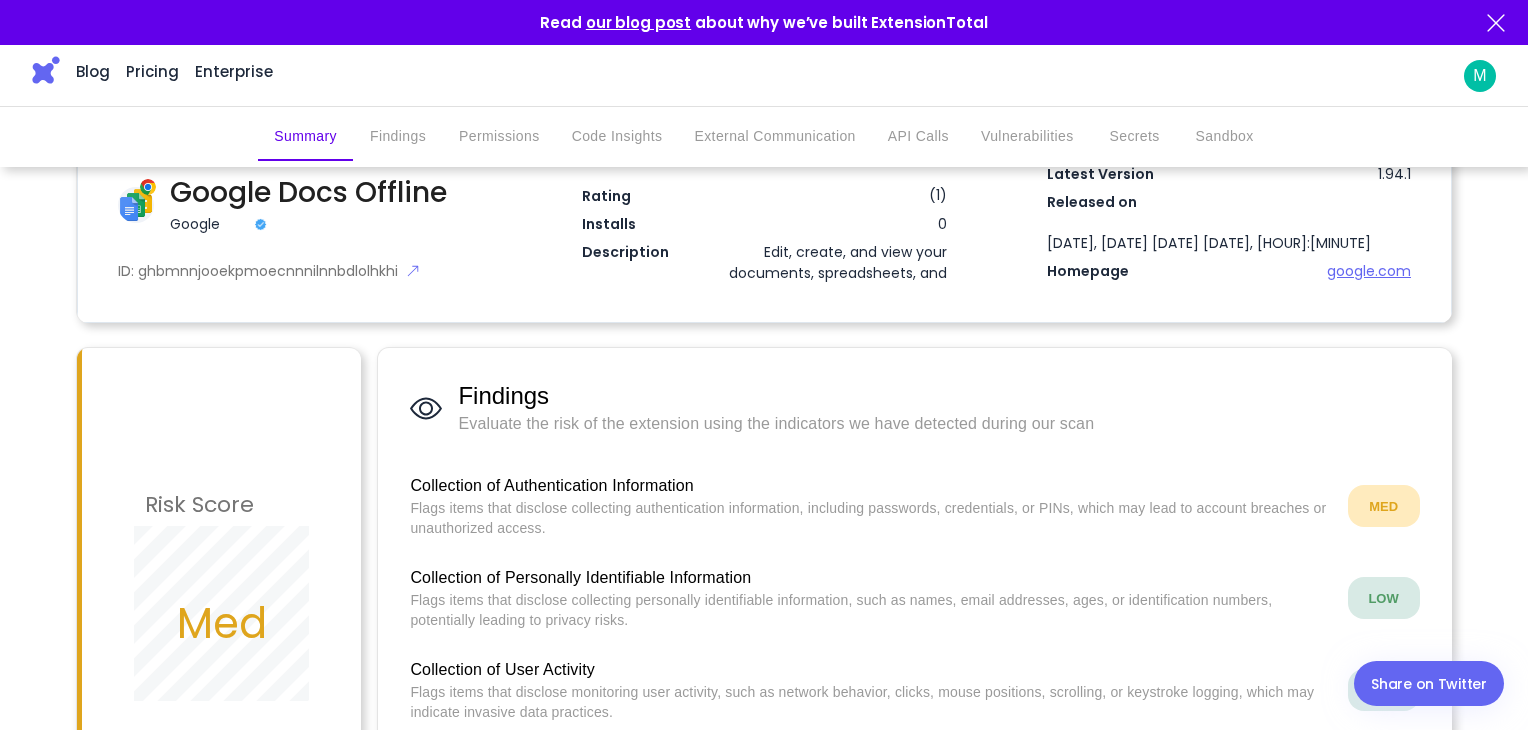 scroll, scrollTop: 236, scrollLeft: 0, axis: vertical 